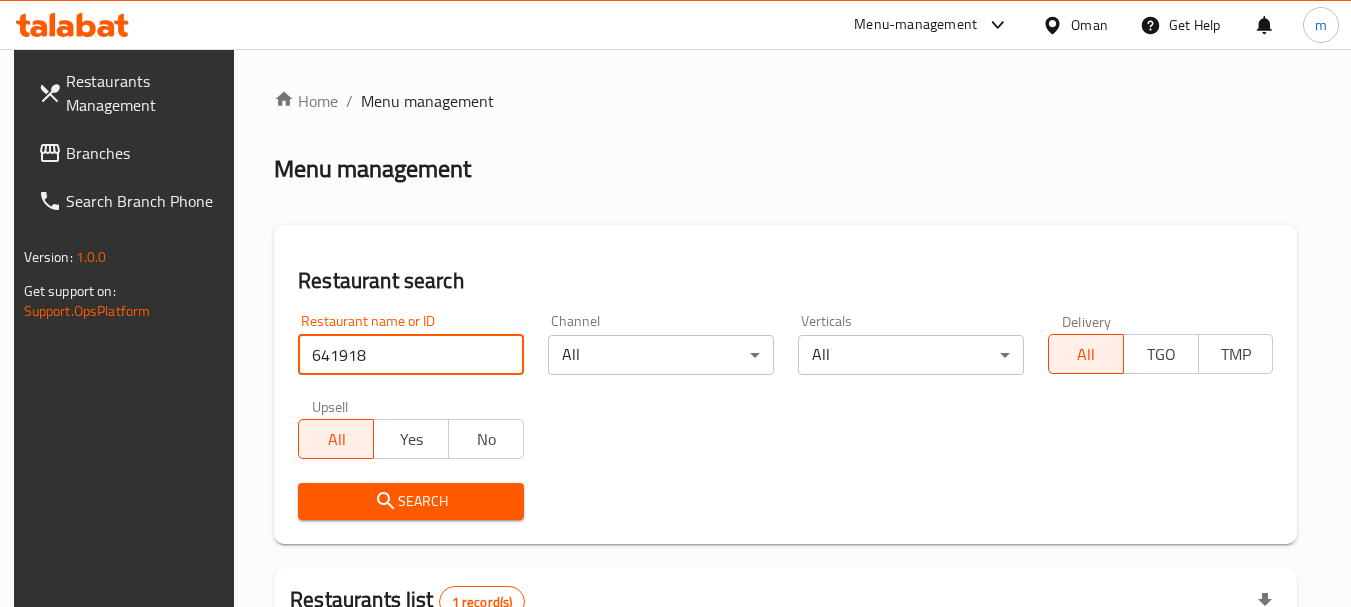 scroll, scrollTop: 260, scrollLeft: 0, axis: vertical 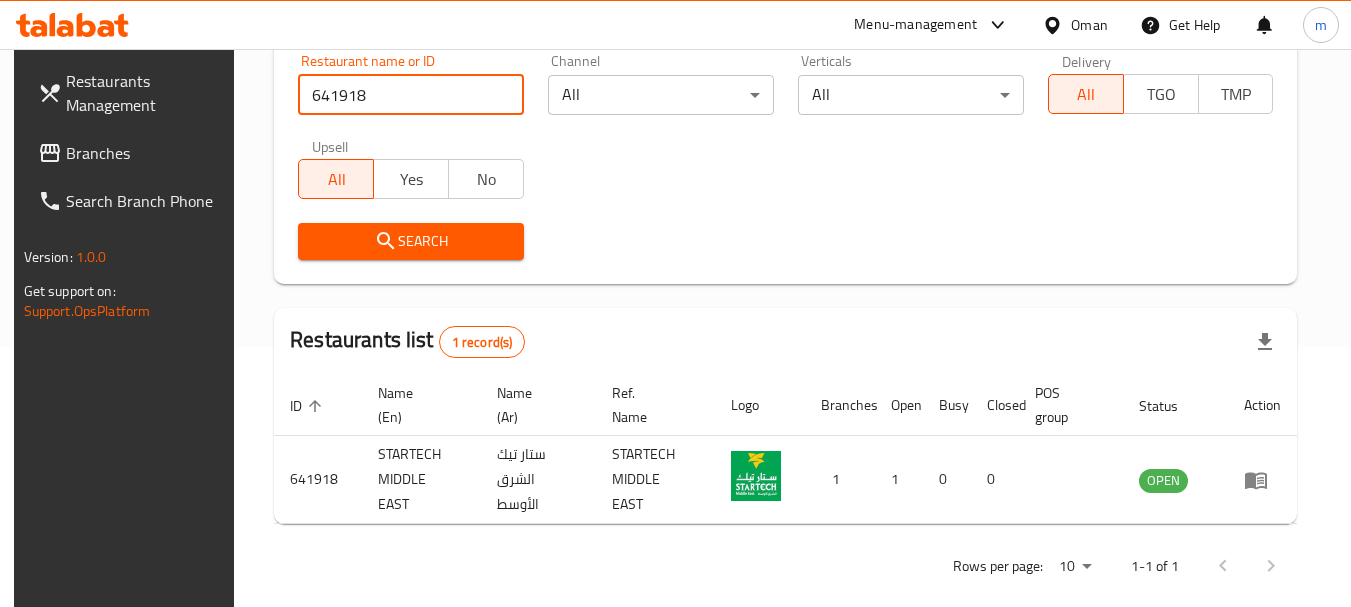 click on "Branches" at bounding box center (145, 153) 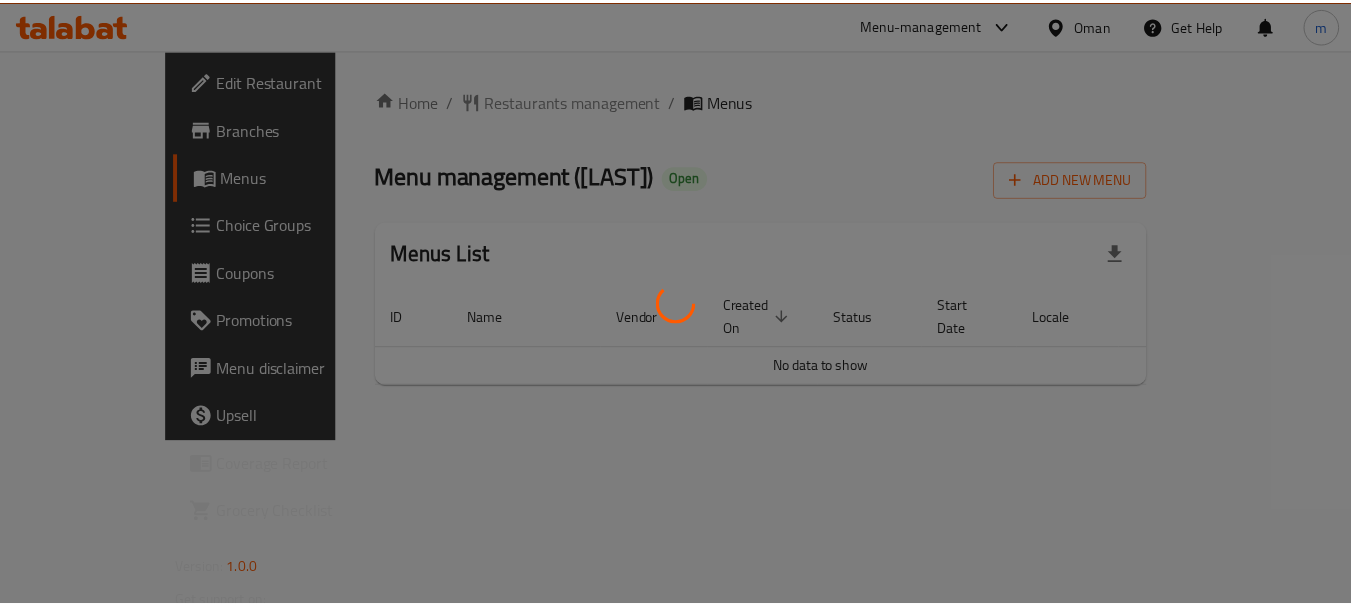 scroll, scrollTop: 0, scrollLeft: 0, axis: both 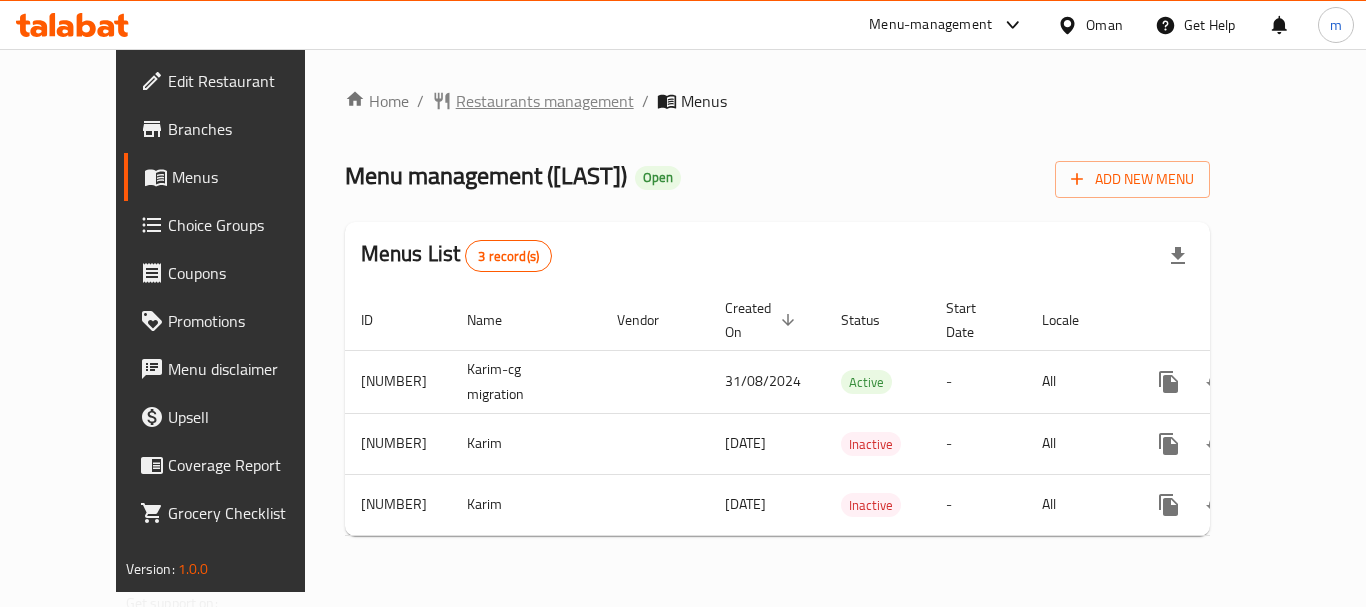 click on "Restaurants management" at bounding box center [545, 101] 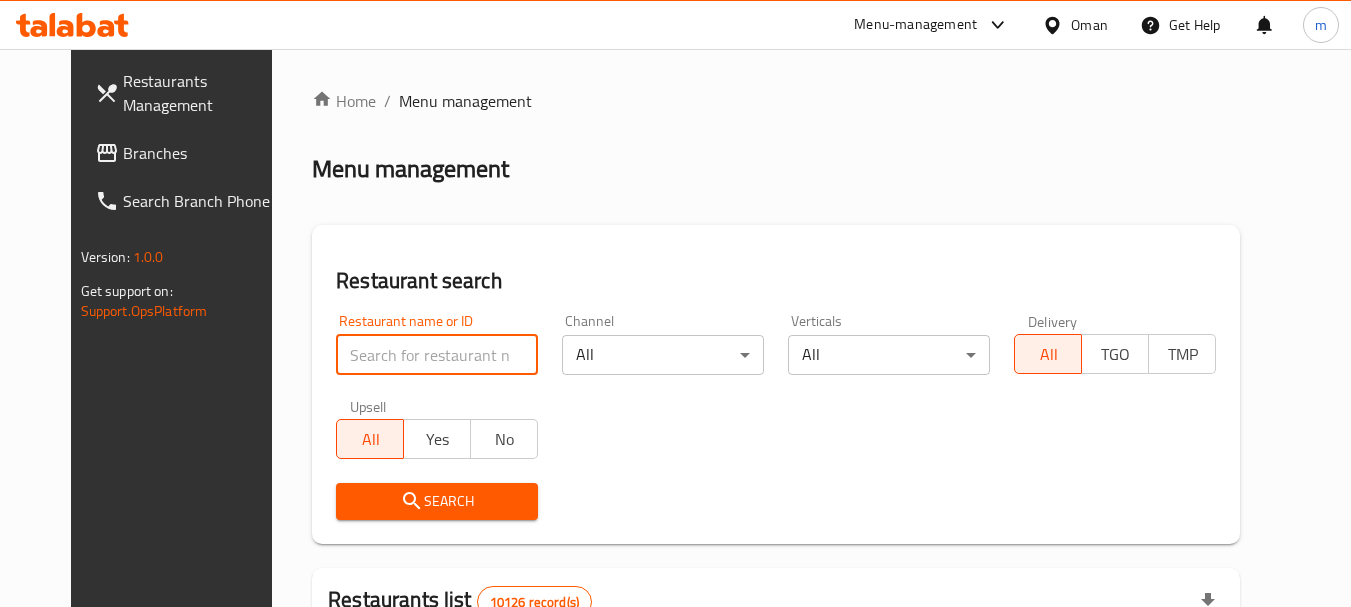 click at bounding box center [437, 355] 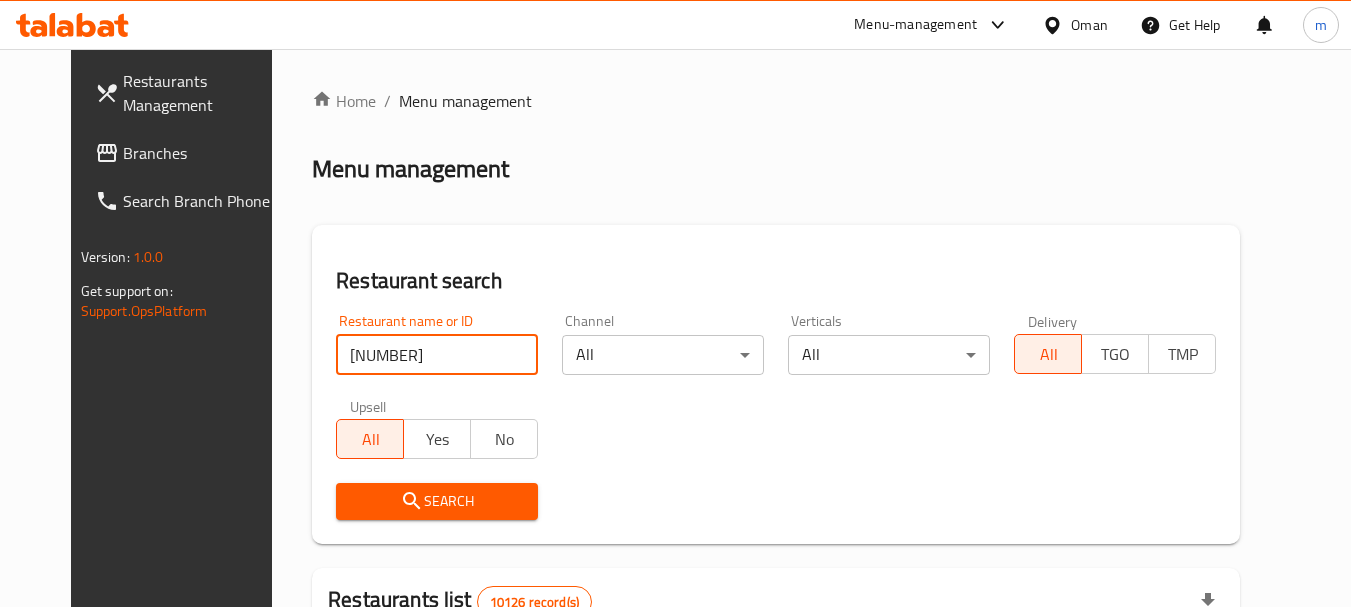 type on "[NUMBER]" 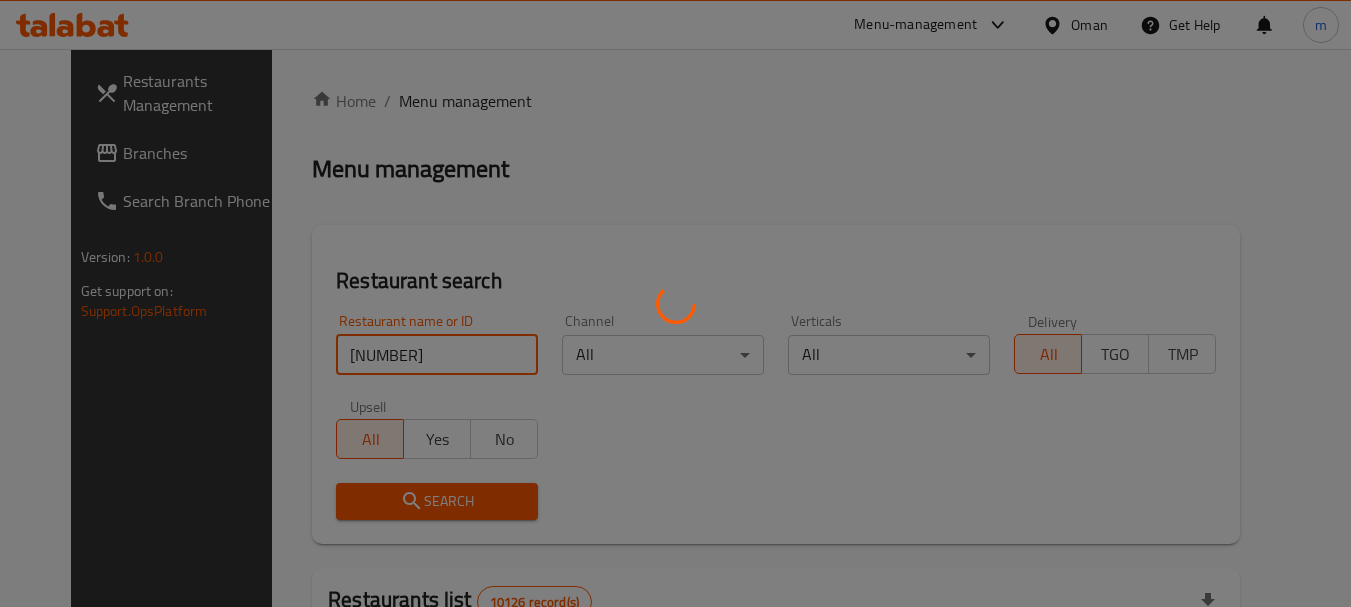 click on "Search" at bounding box center (437, 501) 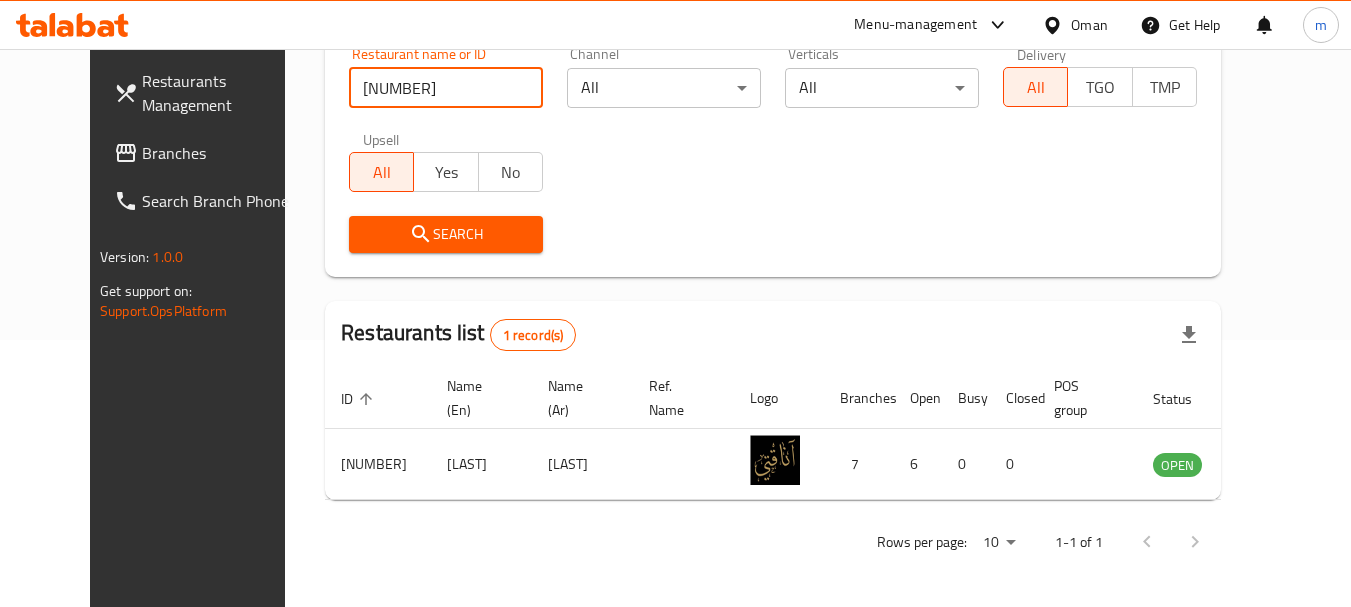 scroll, scrollTop: 268, scrollLeft: 0, axis: vertical 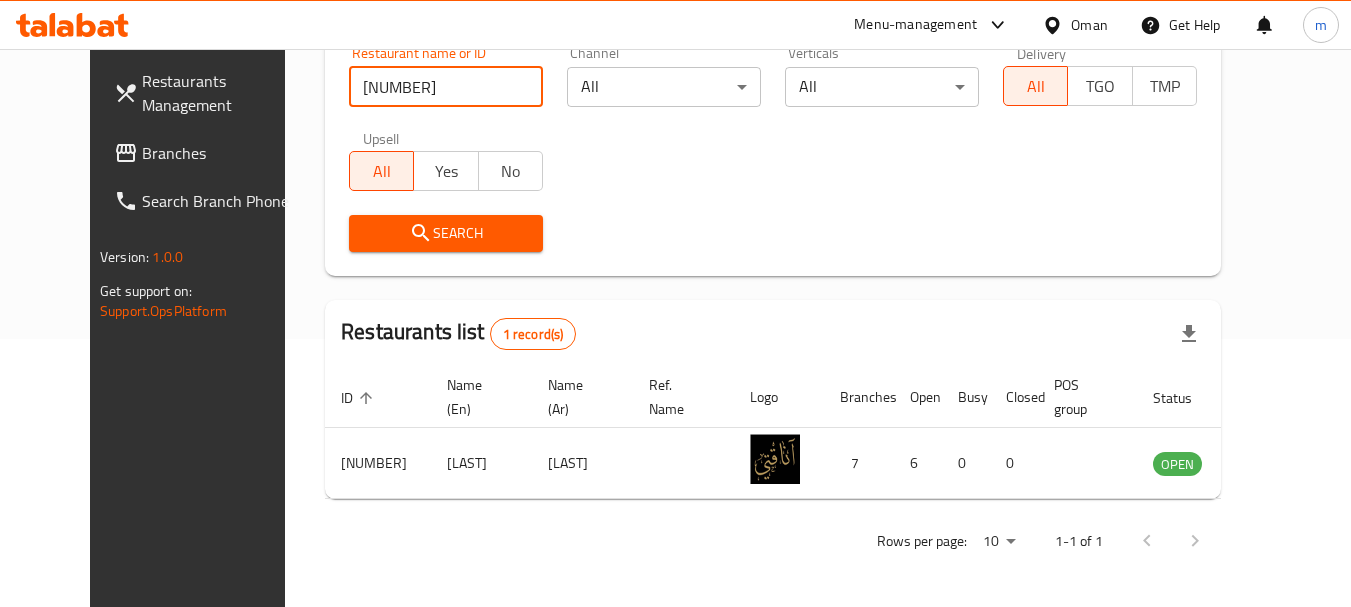 click on "Oman" at bounding box center [1089, 25] 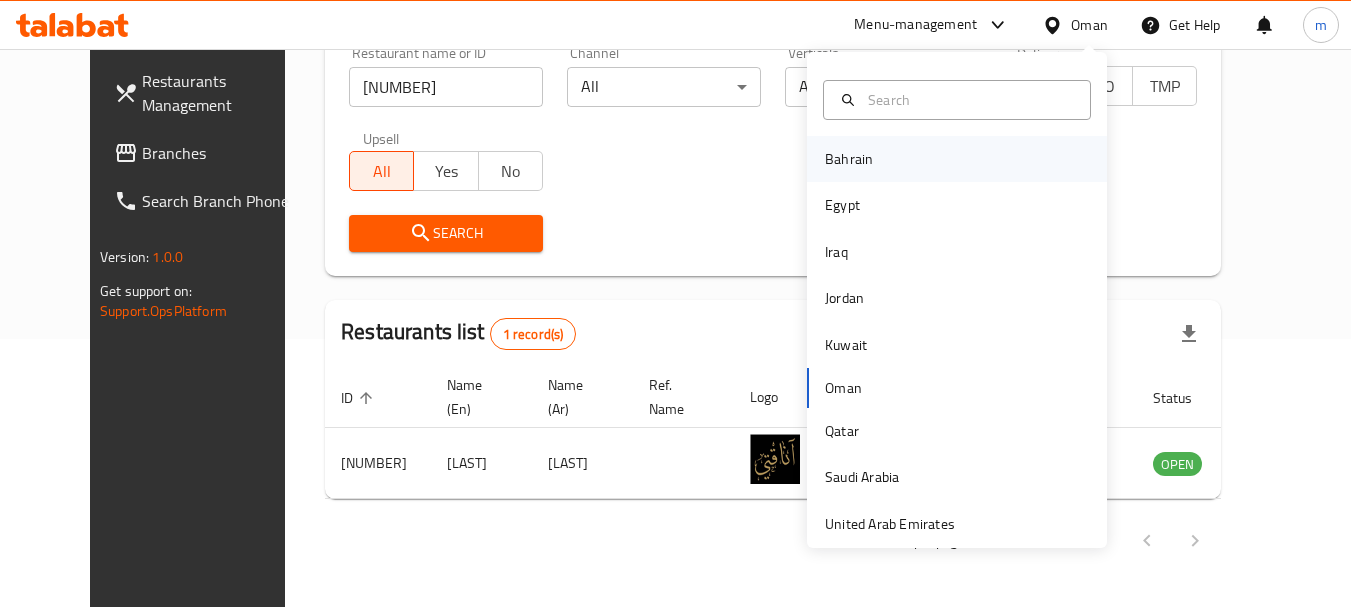 click on "Bahrain" at bounding box center [957, 159] 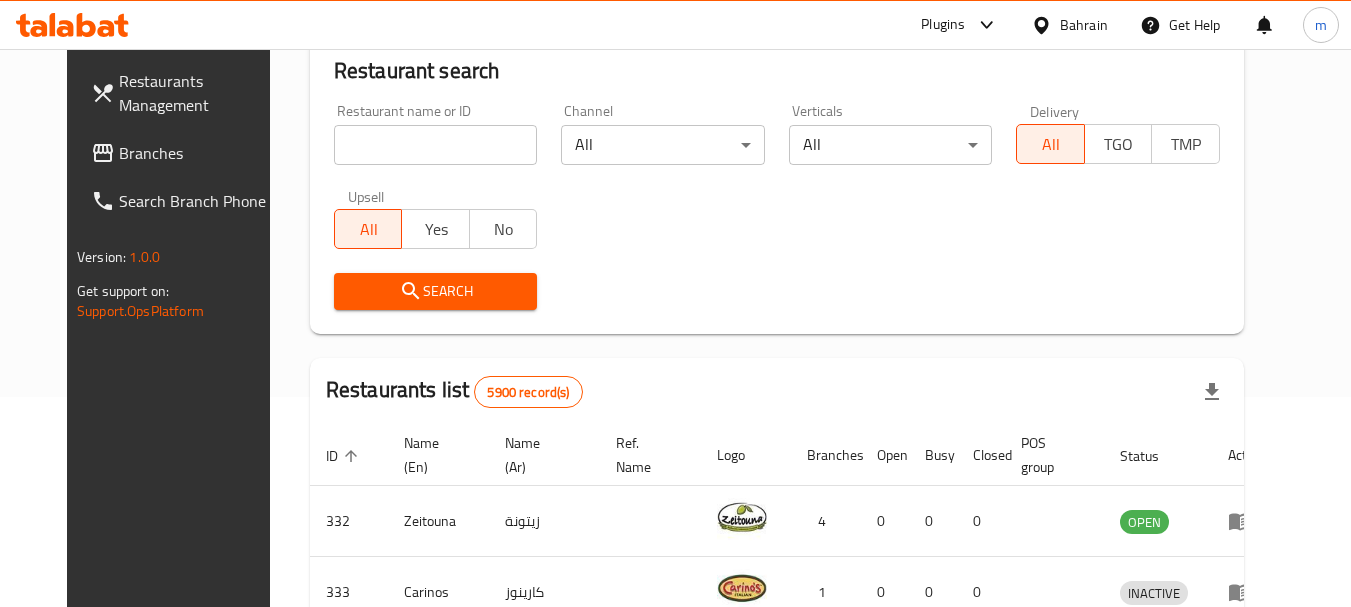 scroll, scrollTop: 268, scrollLeft: 0, axis: vertical 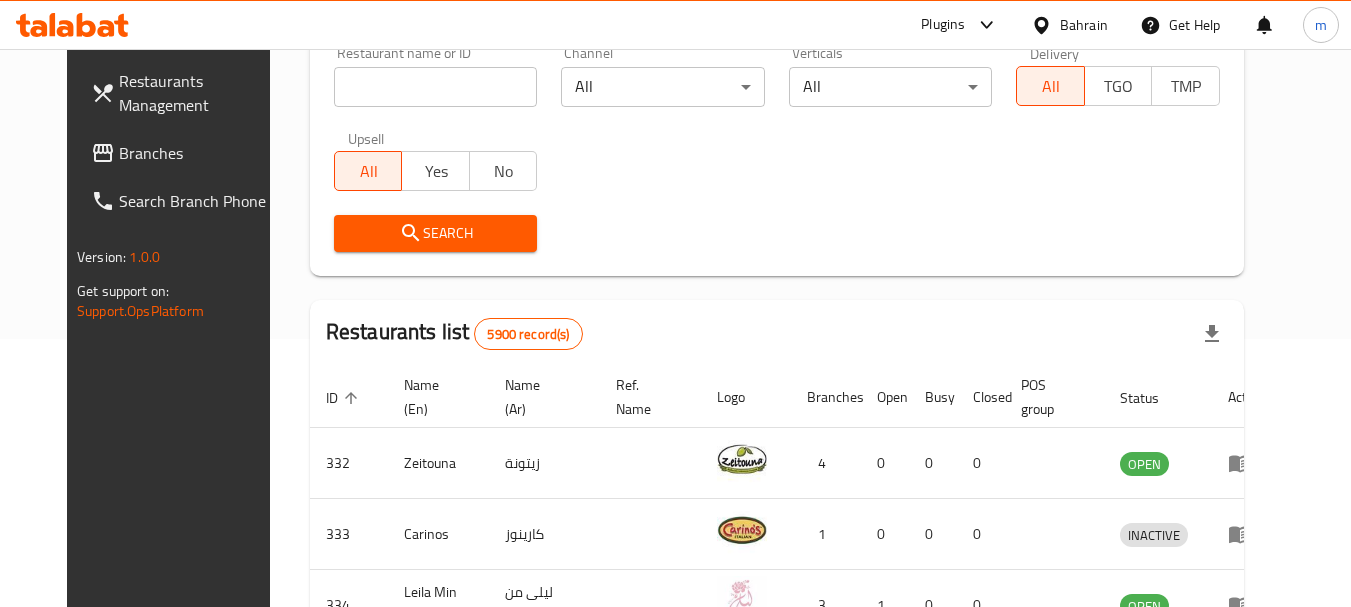 click on "Branches" at bounding box center (198, 153) 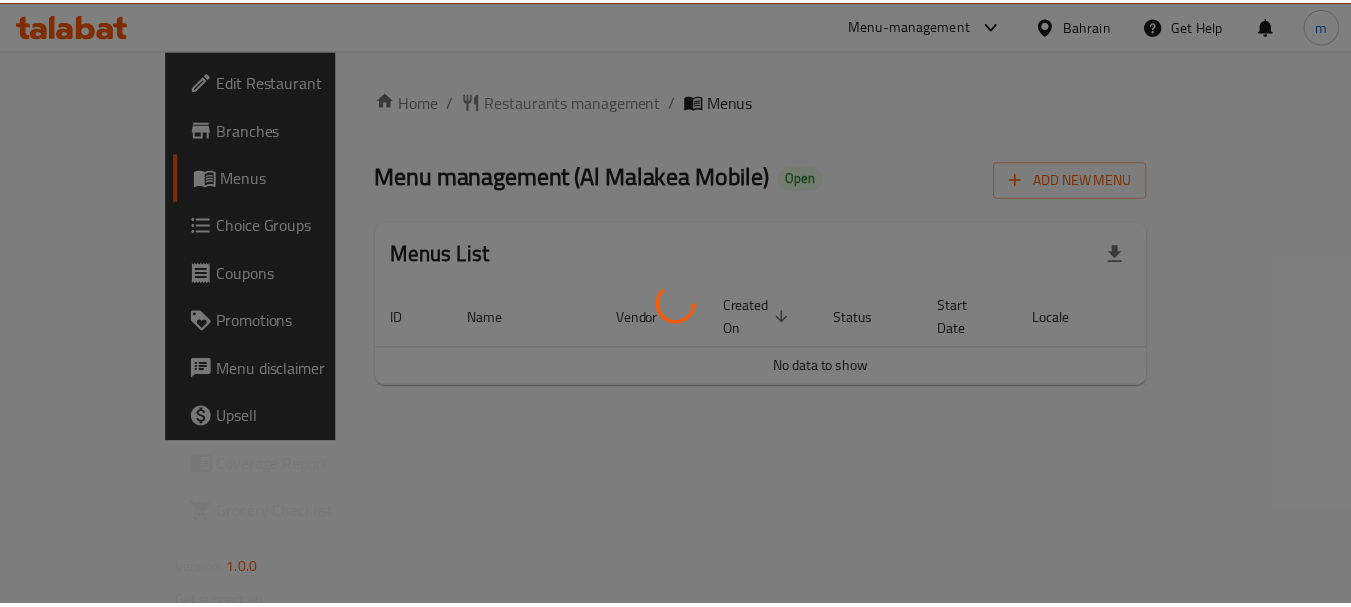 scroll, scrollTop: 0, scrollLeft: 0, axis: both 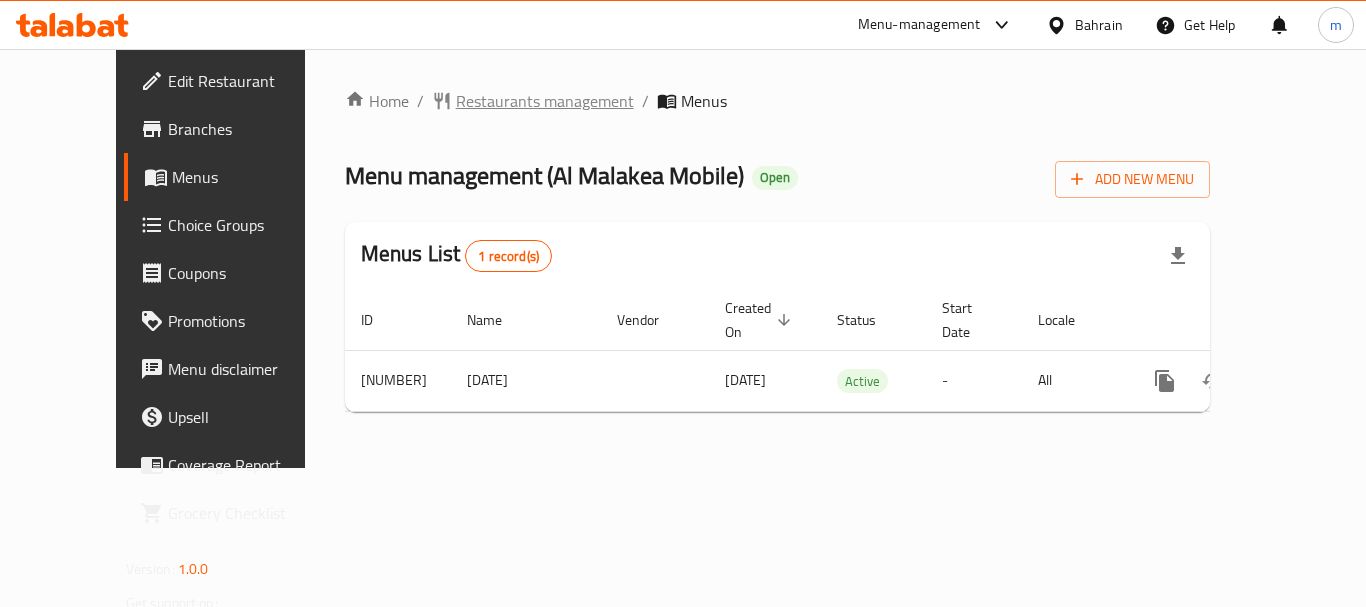 click on "Restaurants management" at bounding box center (545, 101) 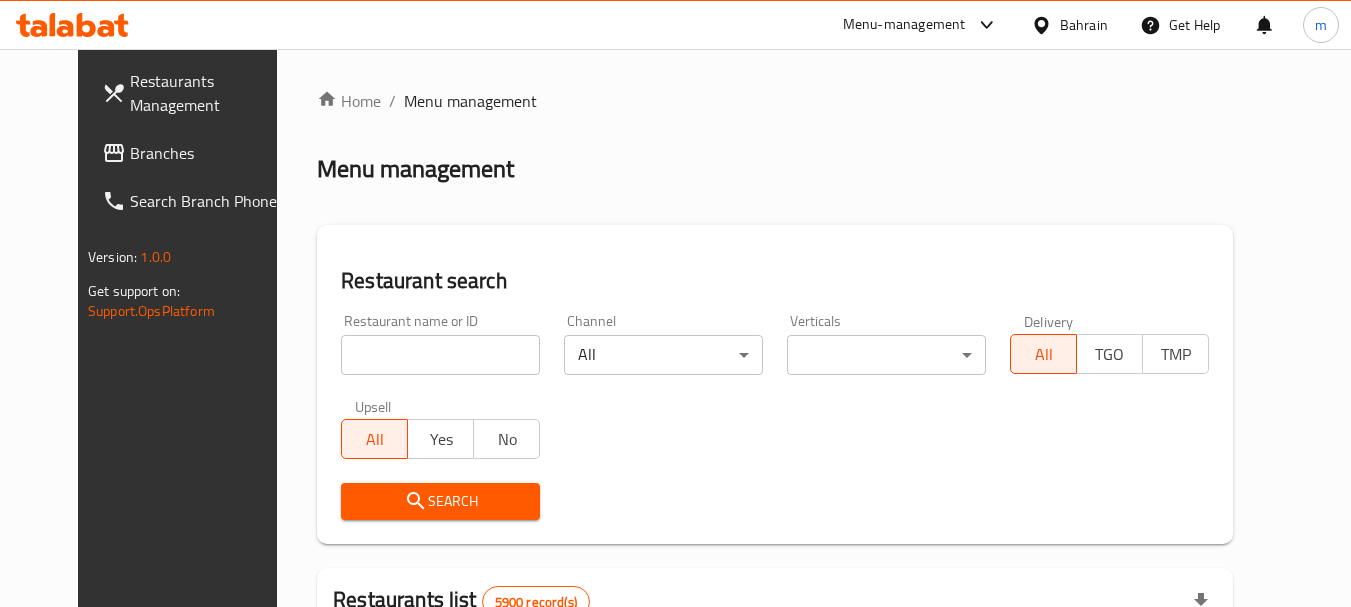 drag, startPoint x: 404, startPoint y: 353, endPoint x: 399, endPoint y: 336, distance: 17.720045 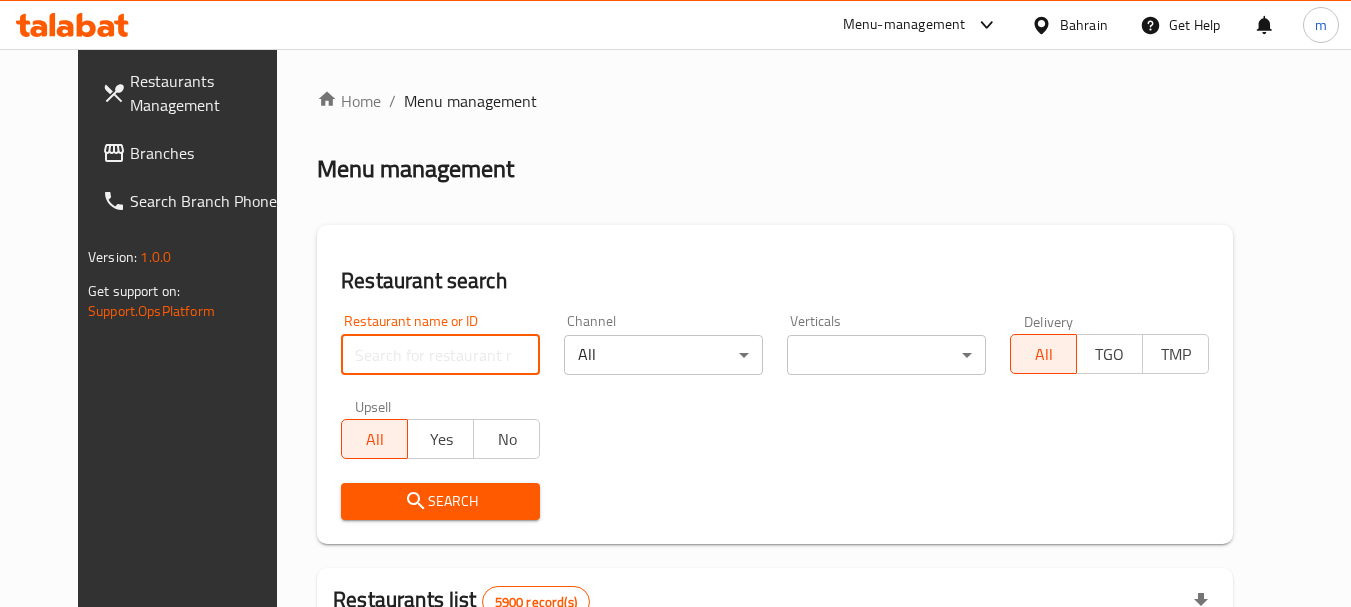 paste on "24499" 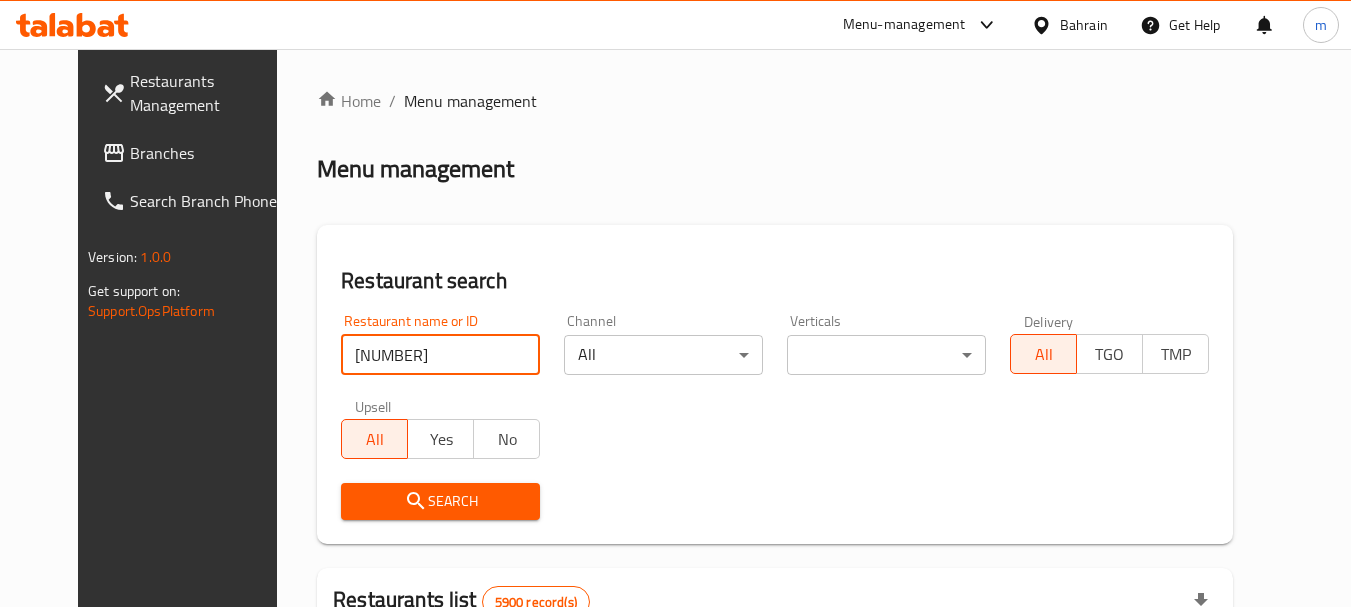 type on "24499" 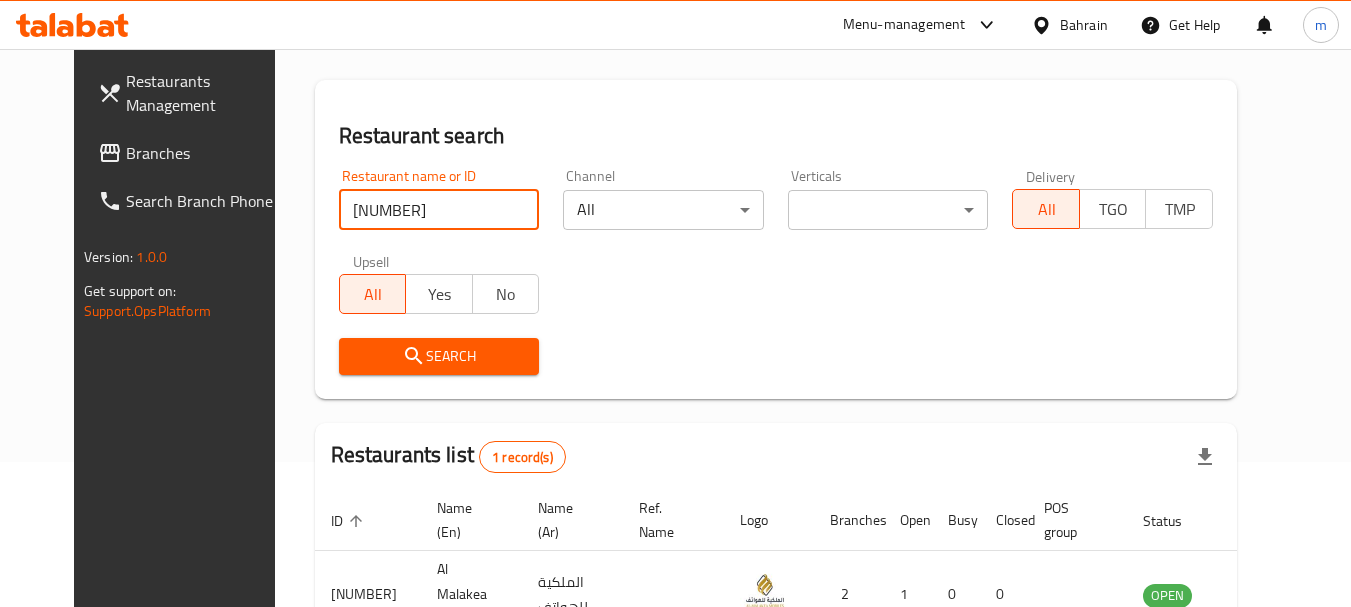 scroll, scrollTop: 260, scrollLeft: 0, axis: vertical 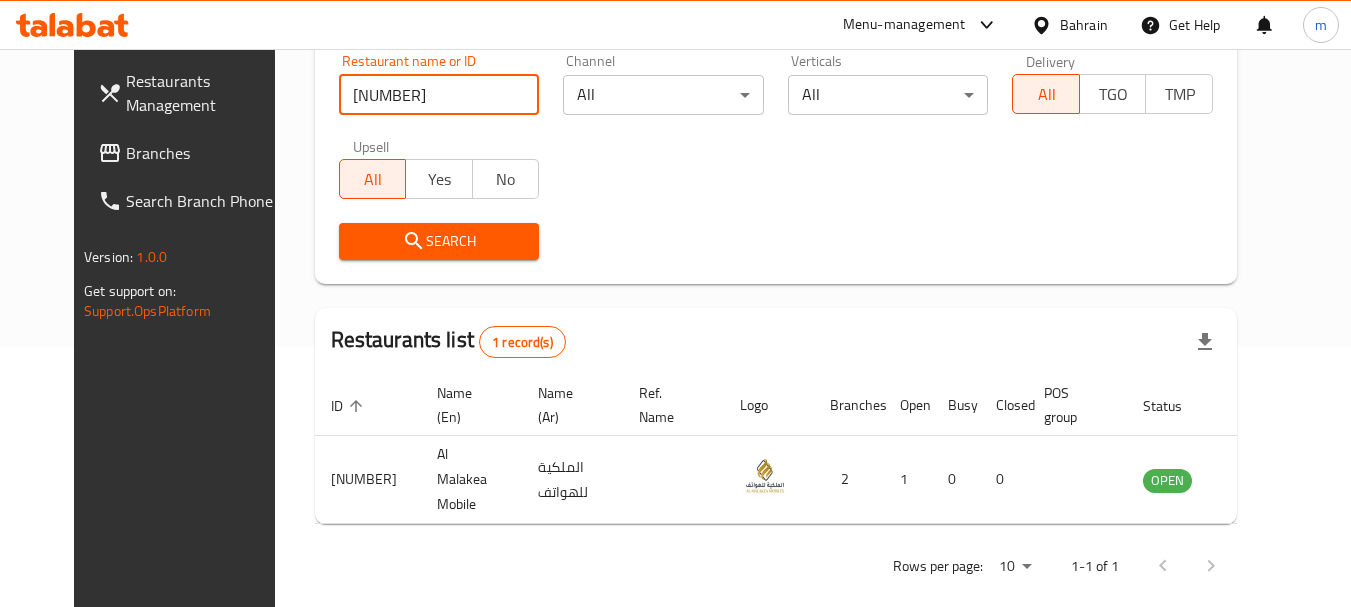click on "Branches" at bounding box center [205, 153] 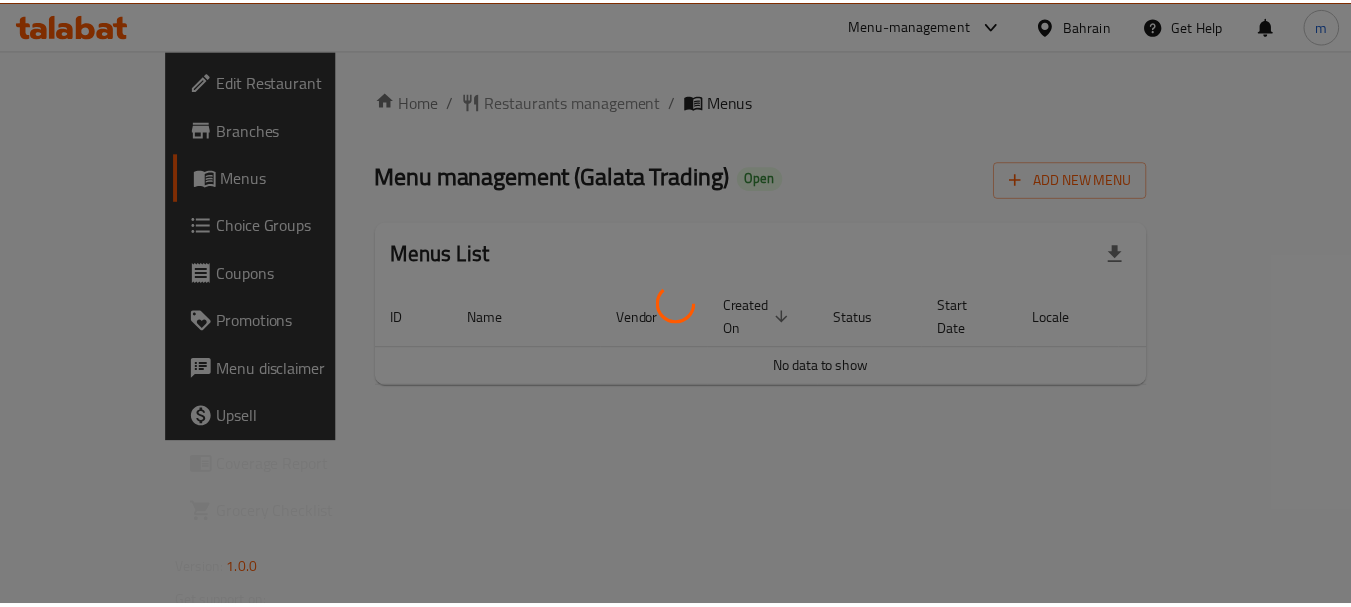 scroll, scrollTop: 0, scrollLeft: 0, axis: both 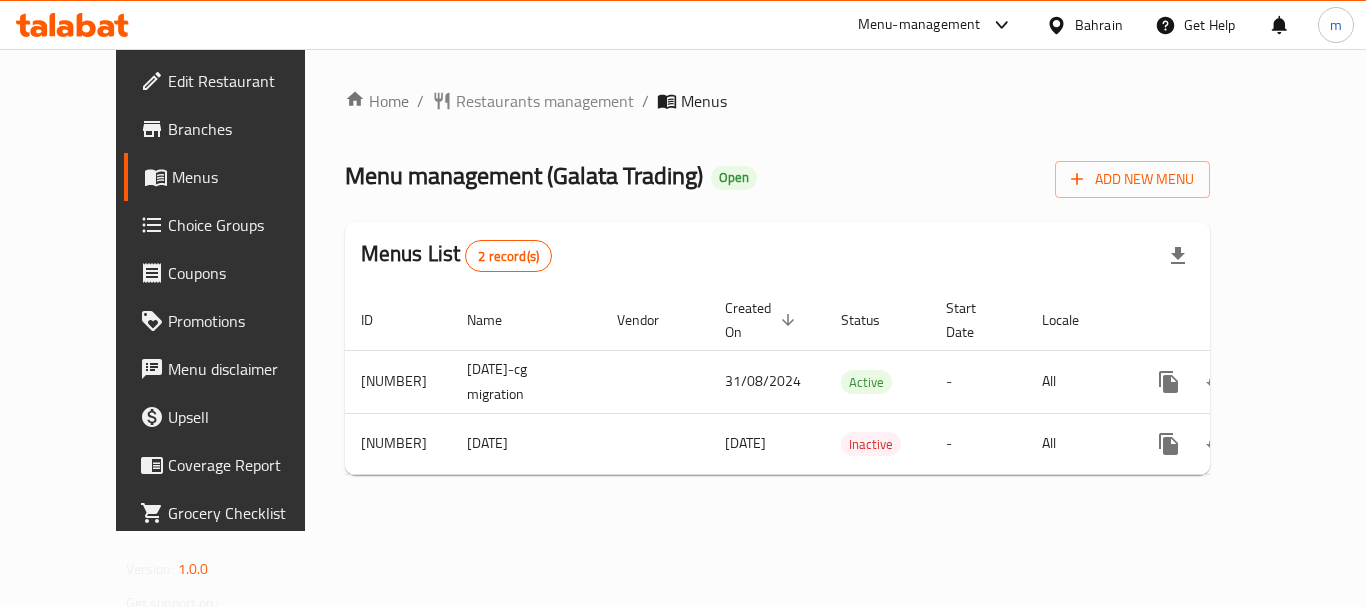 click on "Restaurants management" at bounding box center [545, 101] 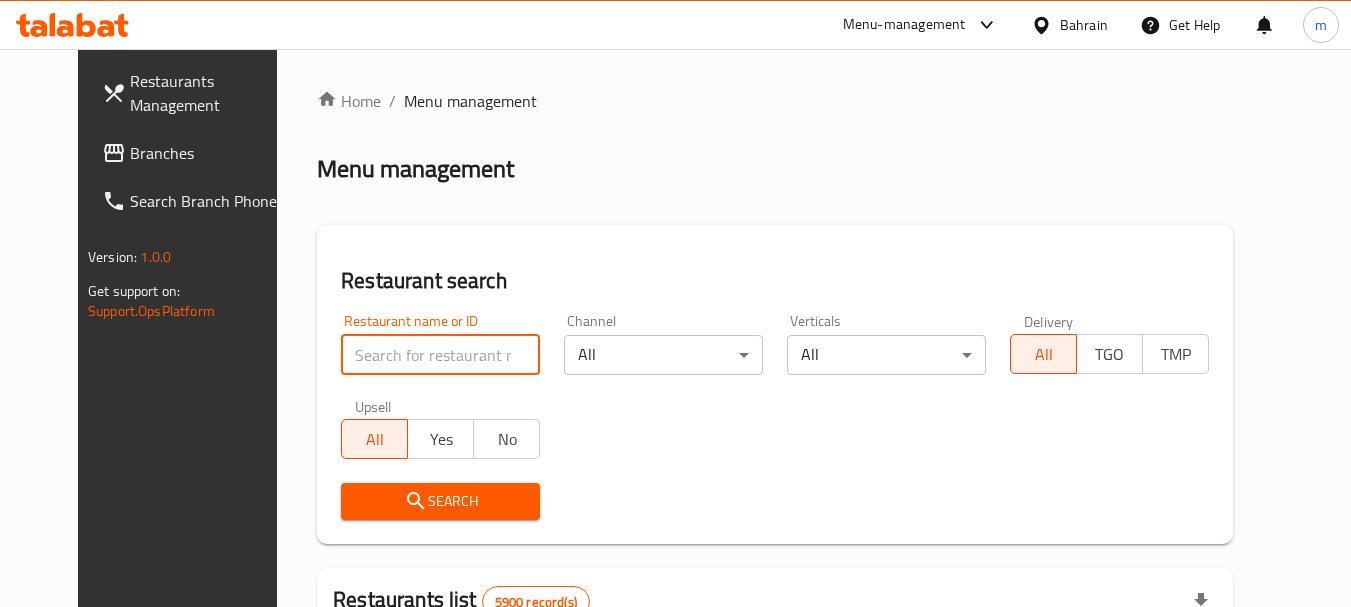 click at bounding box center (440, 355) 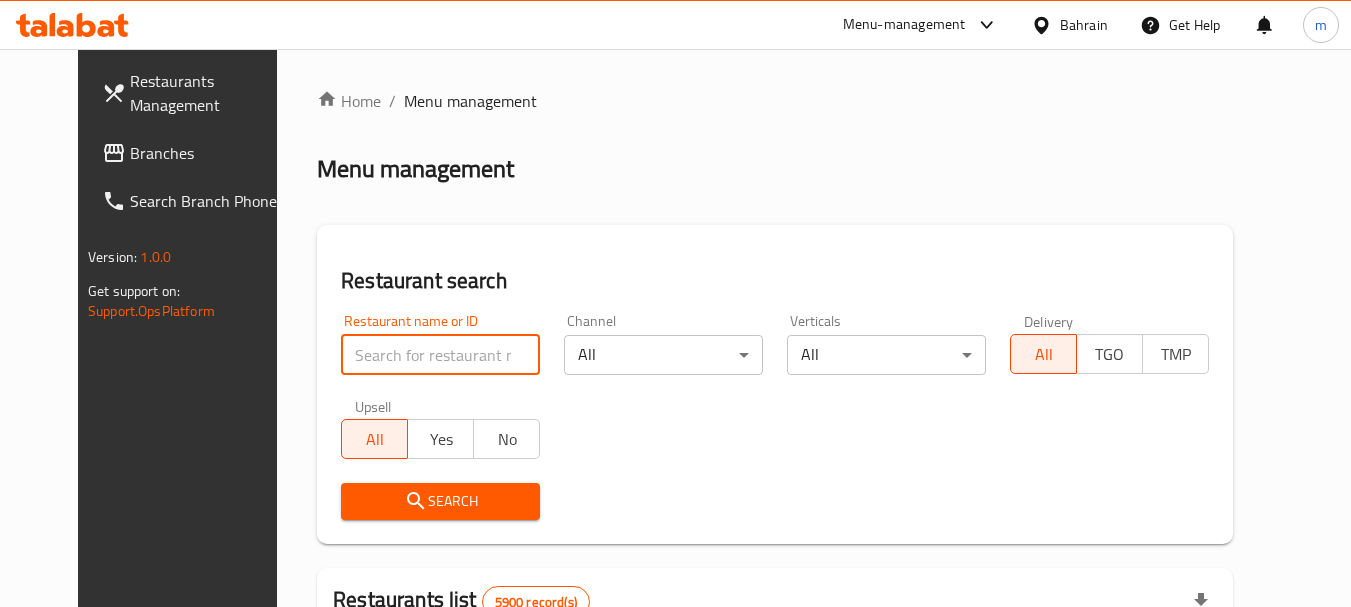 paste on "631381" 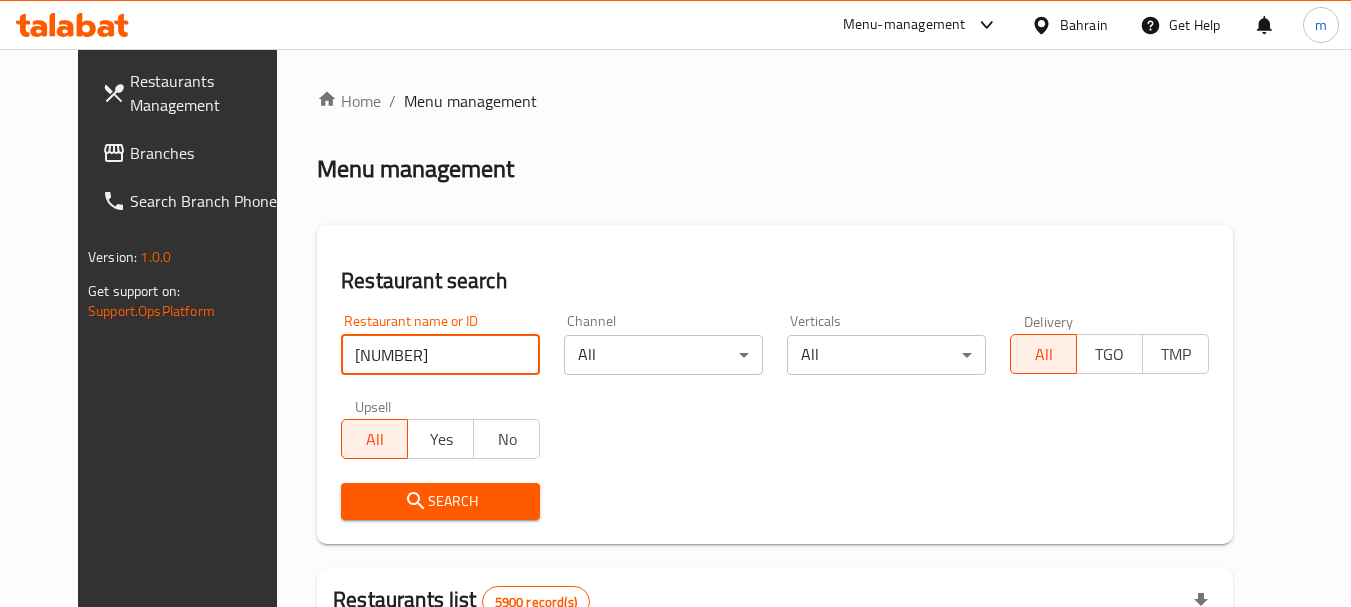 type on "631381" 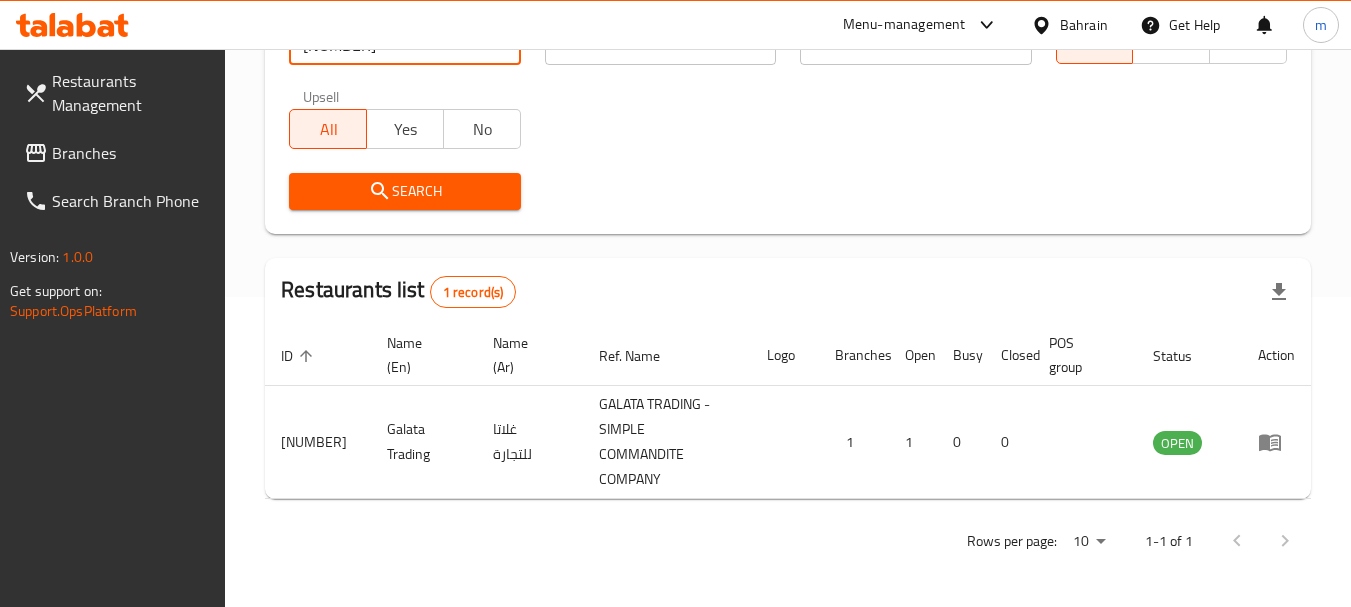 scroll, scrollTop: 310, scrollLeft: 0, axis: vertical 